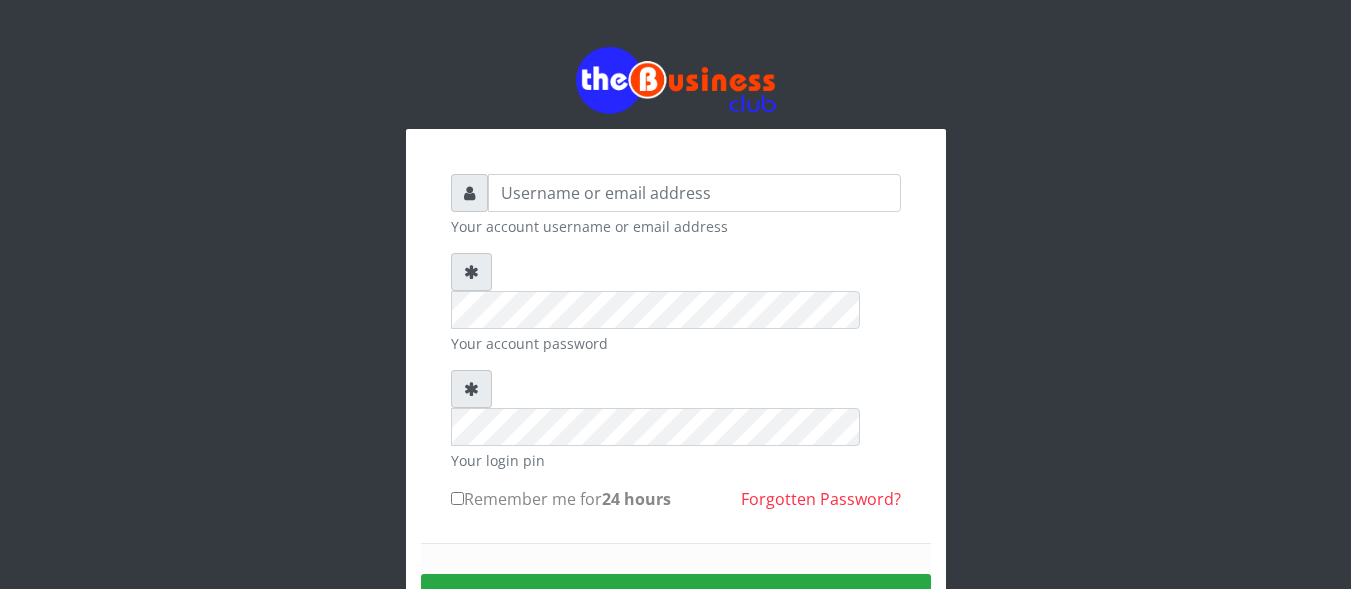 scroll, scrollTop: 0, scrollLeft: 0, axis: both 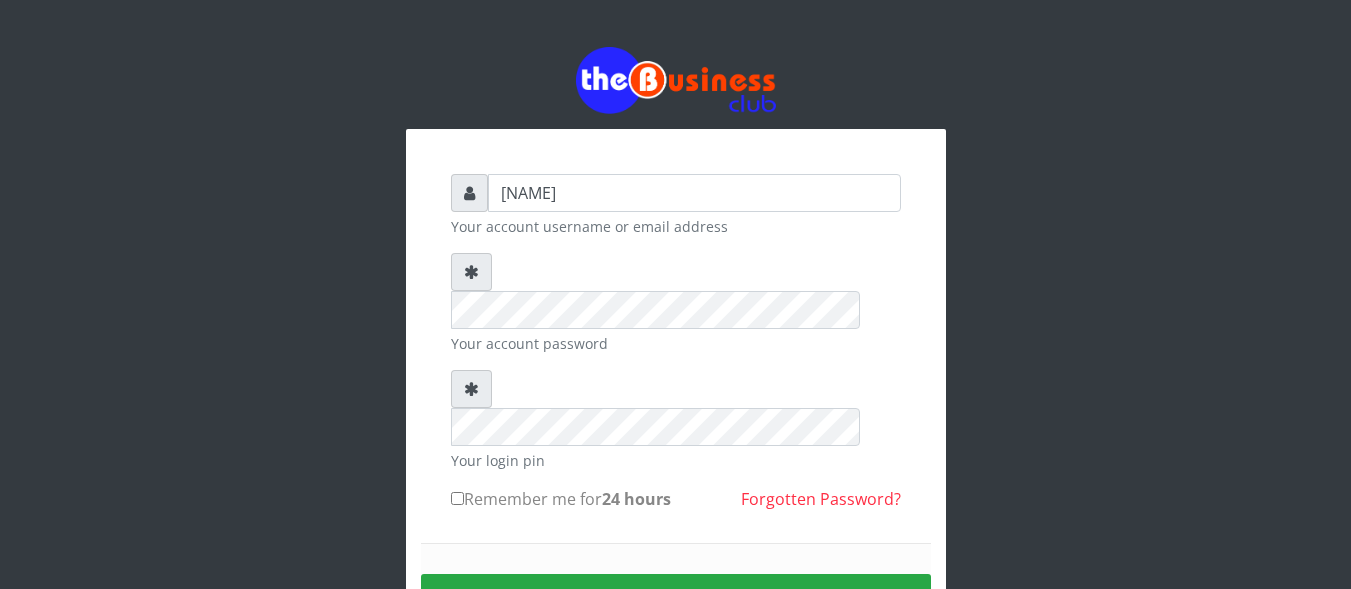 type on "[NAME]" 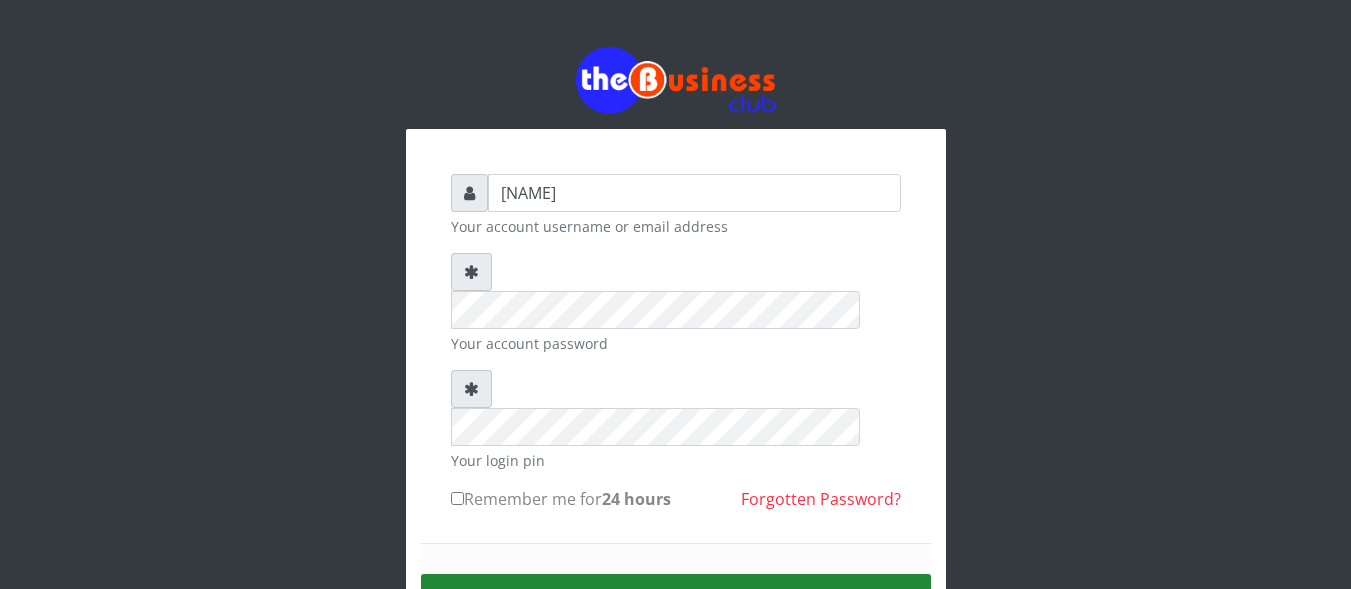 click on "Sign in" at bounding box center [676, 599] 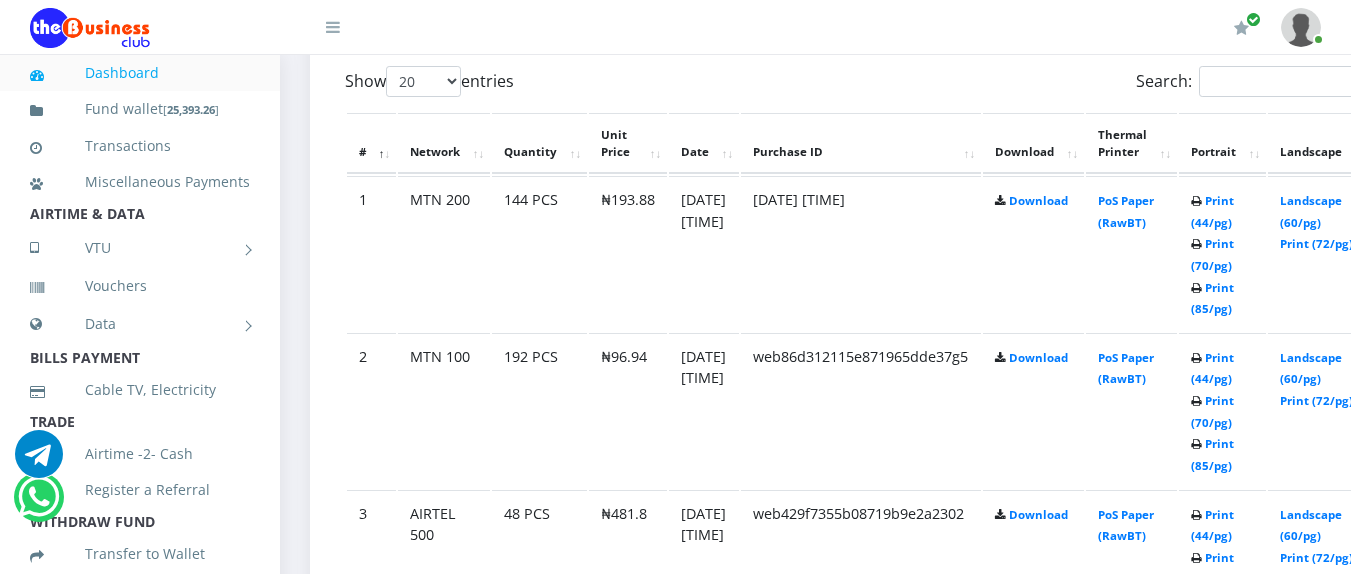 scroll, scrollTop: 1100, scrollLeft: 0, axis: vertical 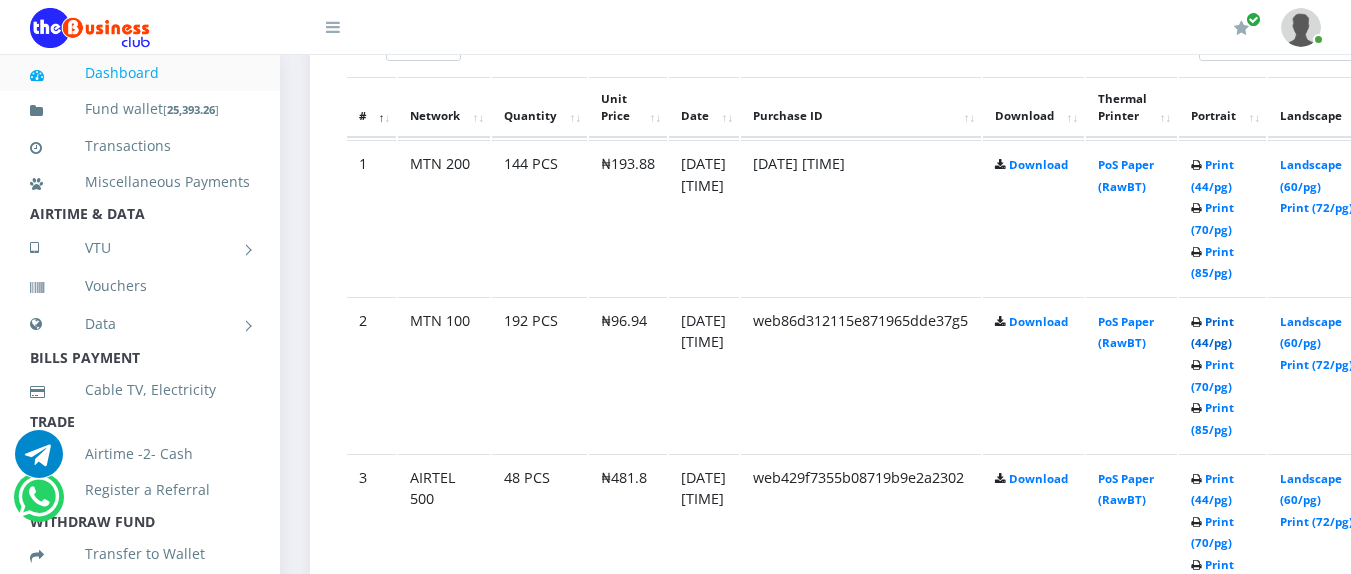 click on "Print (44/pg)" at bounding box center [1212, 332] 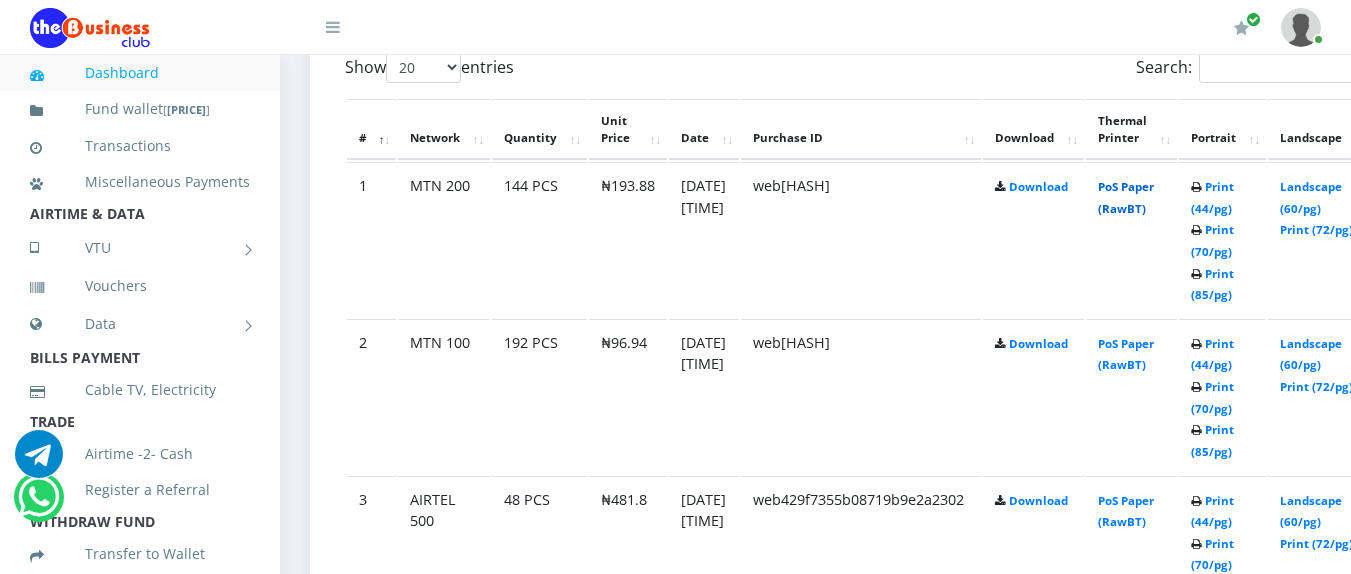 scroll, scrollTop: 0, scrollLeft: 0, axis: both 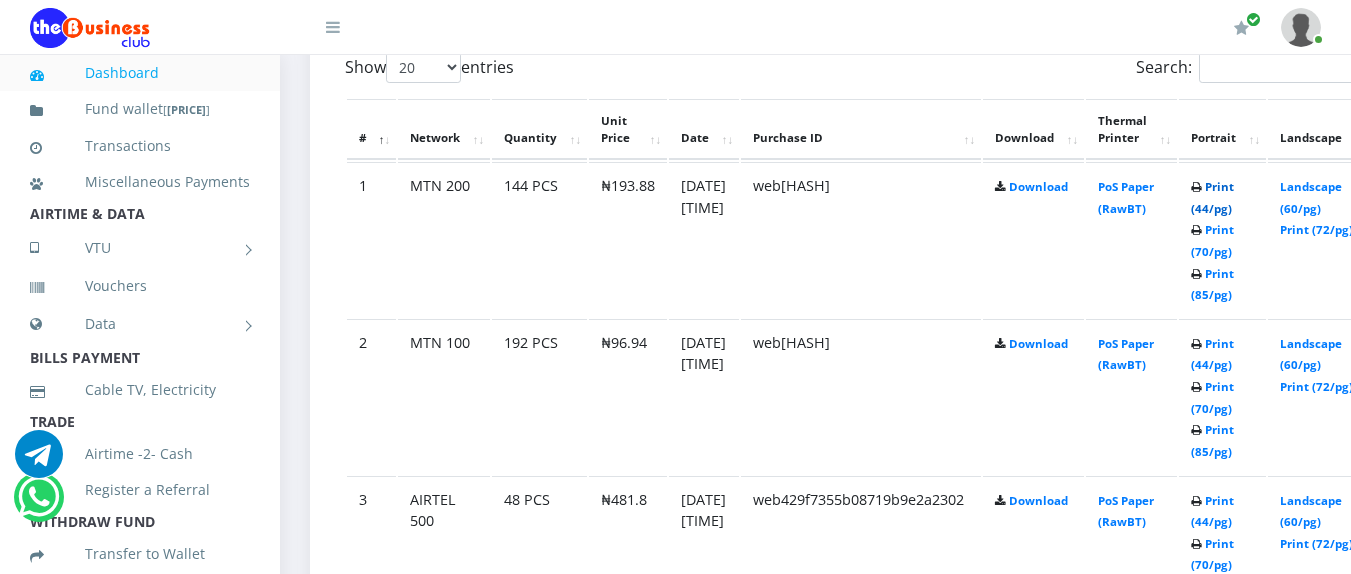 click on "Print (44/pg)" at bounding box center [1212, 197] 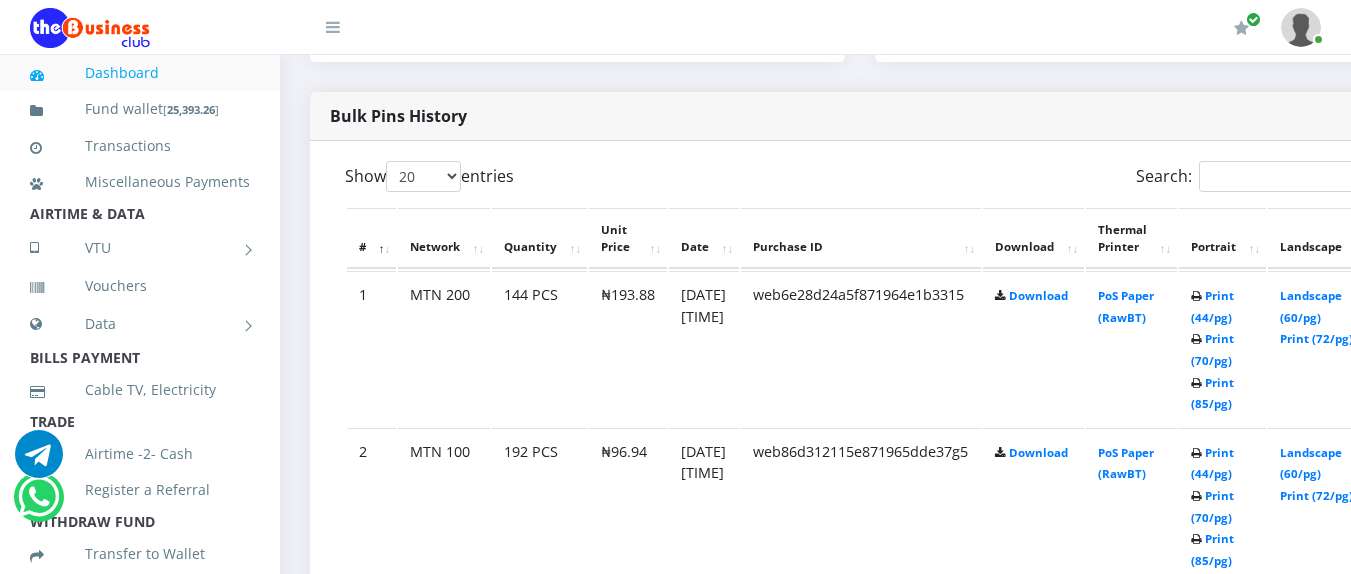 scroll, scrollTop: 1000, scrollLeft: 0, axis: vertical 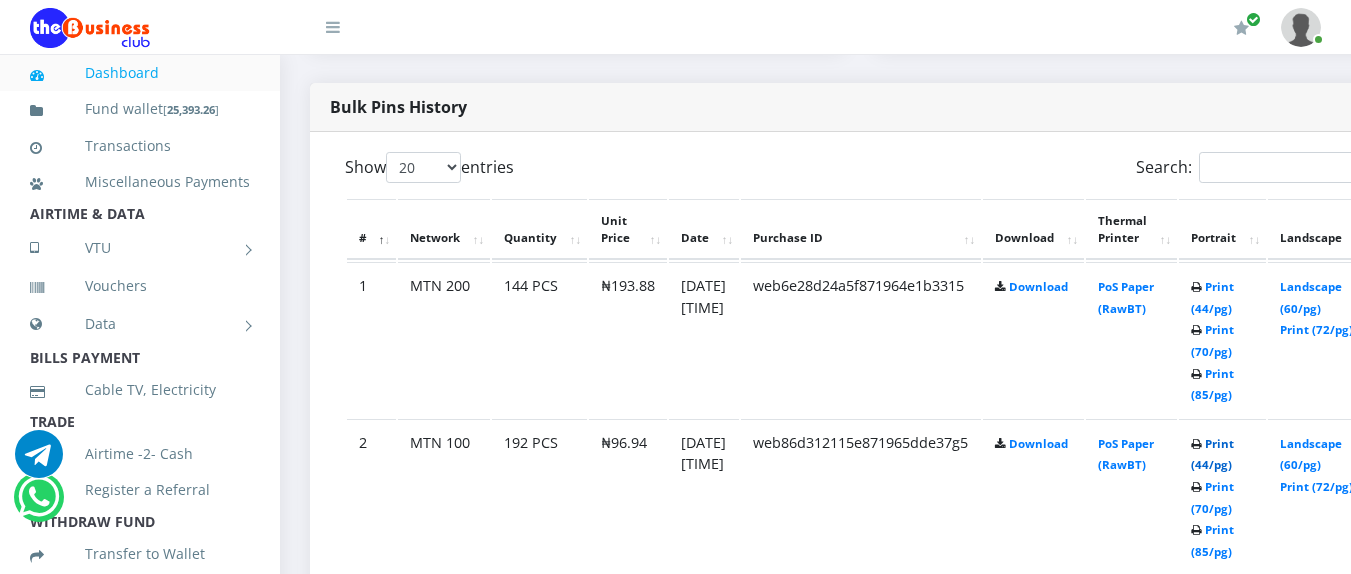 click on "Print (44/pg)" at bounding box center (1212, 454) 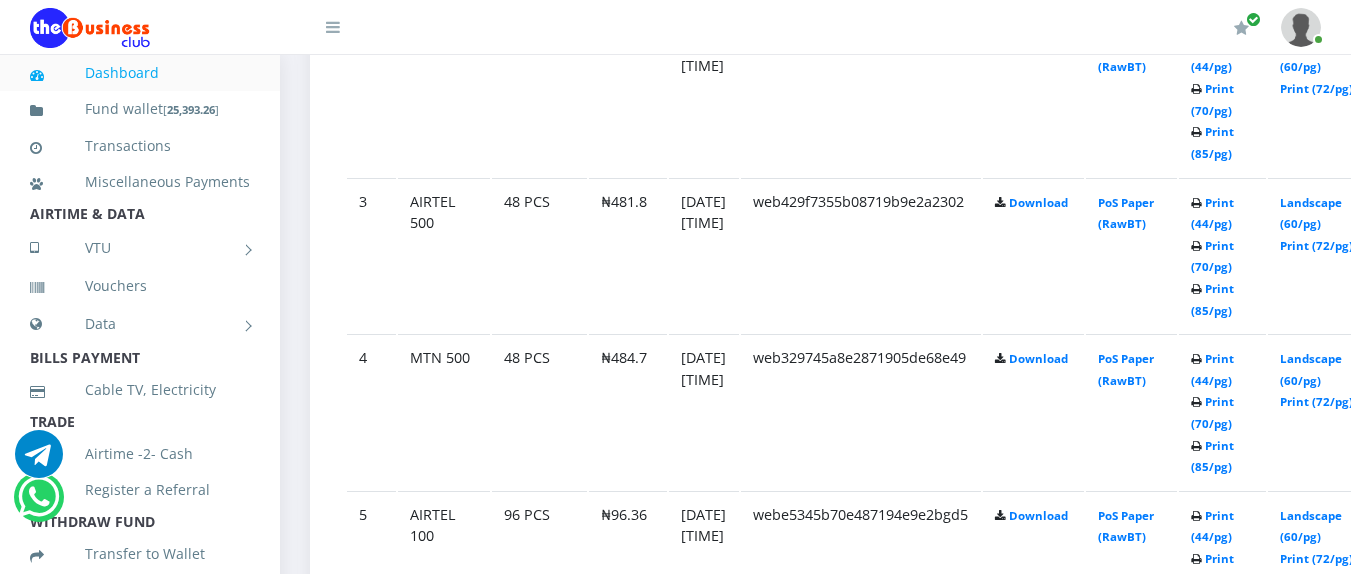 scroll, scrollTop: 1400, scrollLeft: 0, axis: vertical 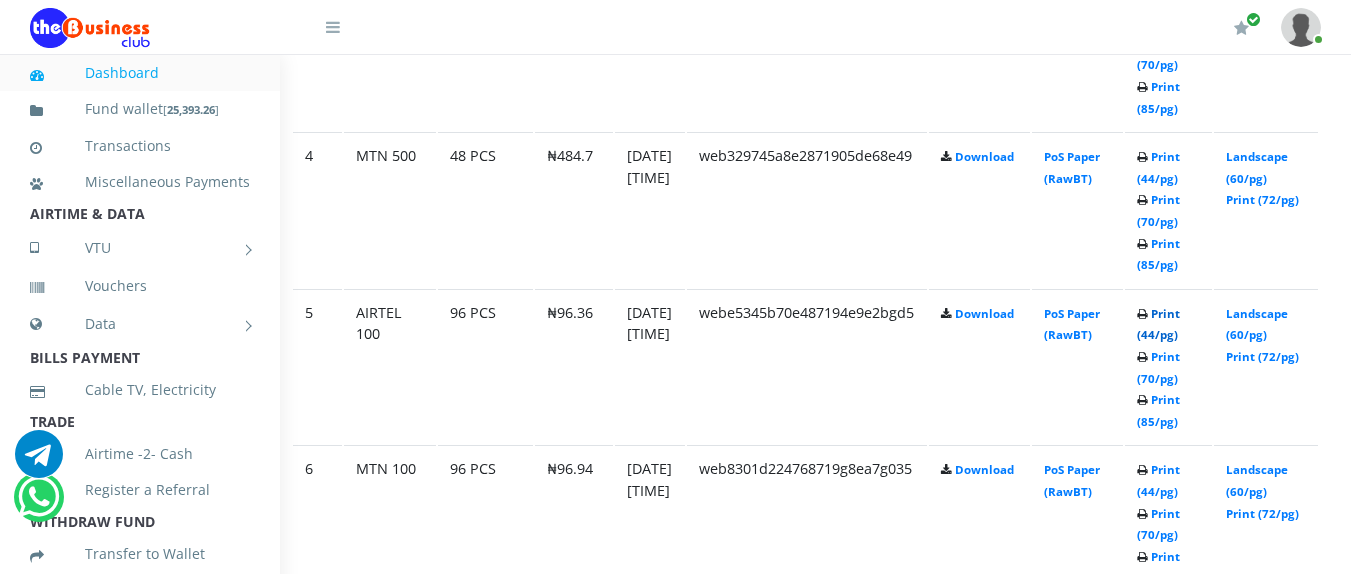 click on "Print (44/pg)" at bounding box center [1158, 324] 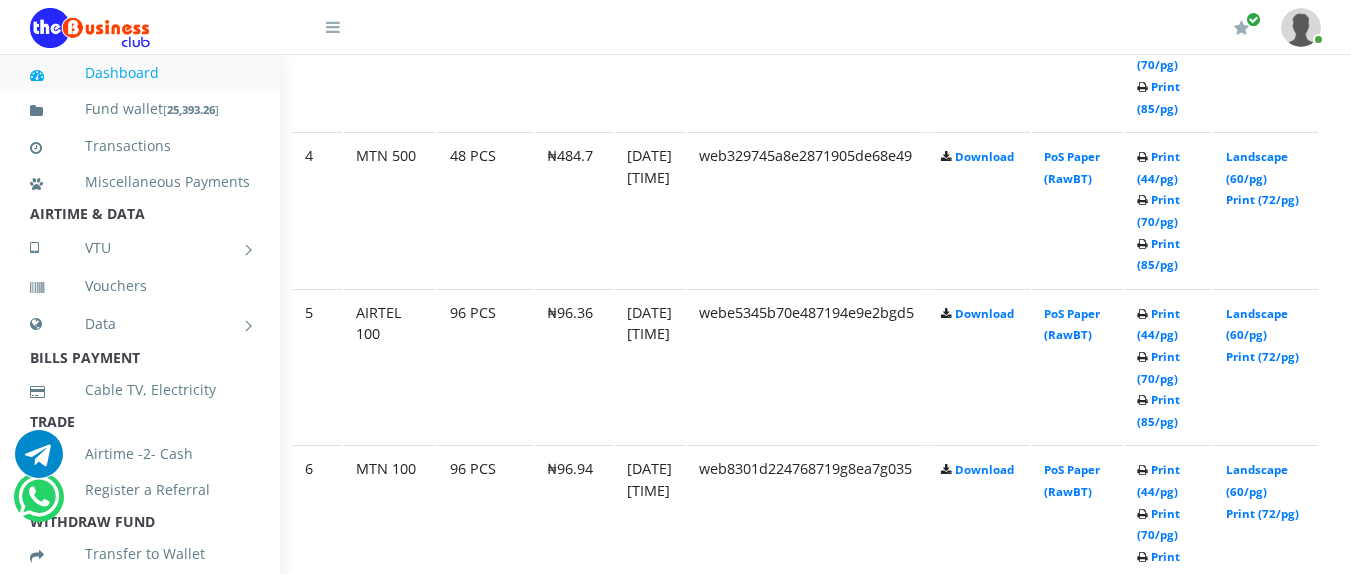 scroll, scrollTop: 0, scrollLeft: 0, axis: both 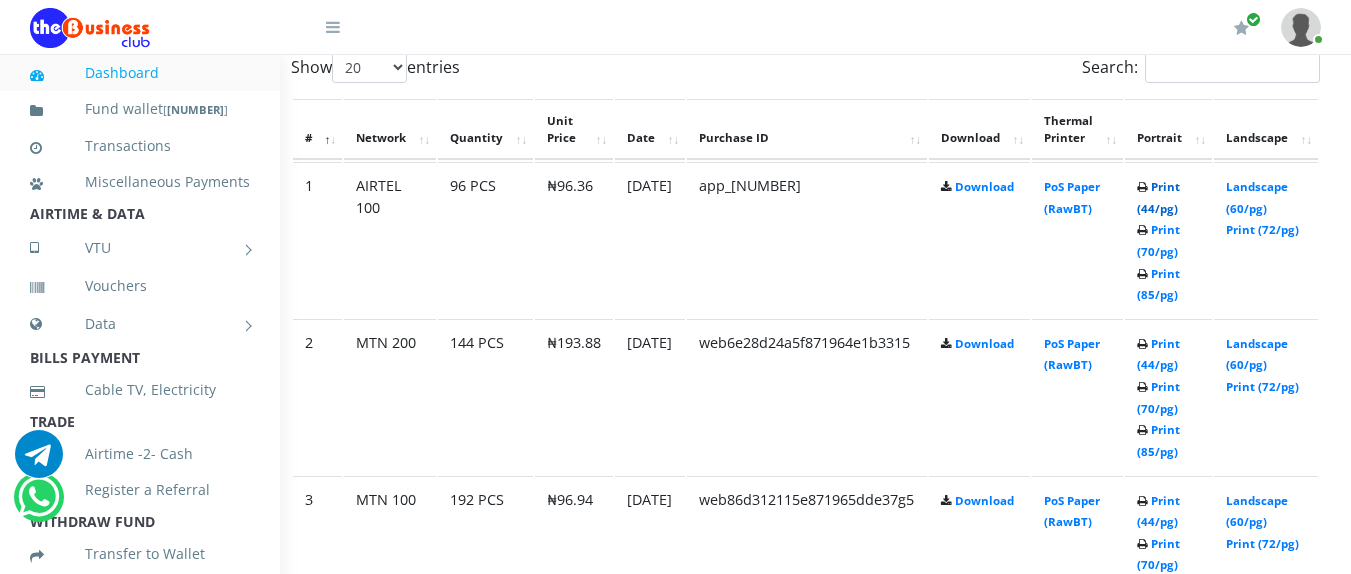 click on "Print (44/pg)" at bounding box center (1158, 197) 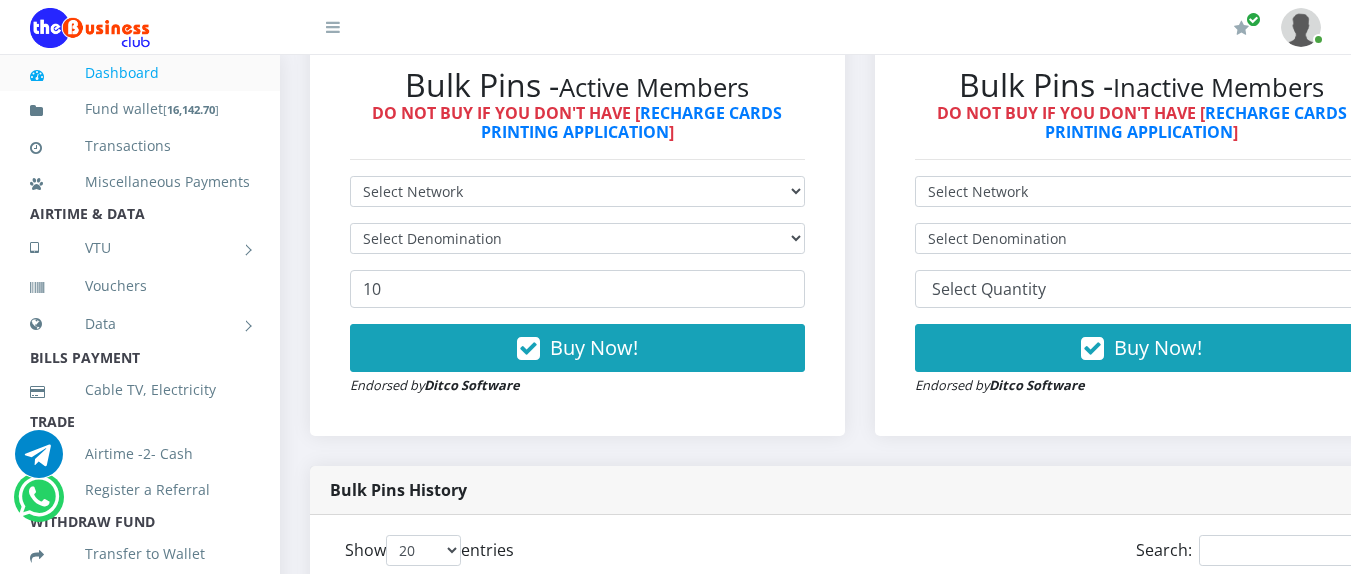 scroll, scrollTop: 0, scrollLeft: 0, axis: both 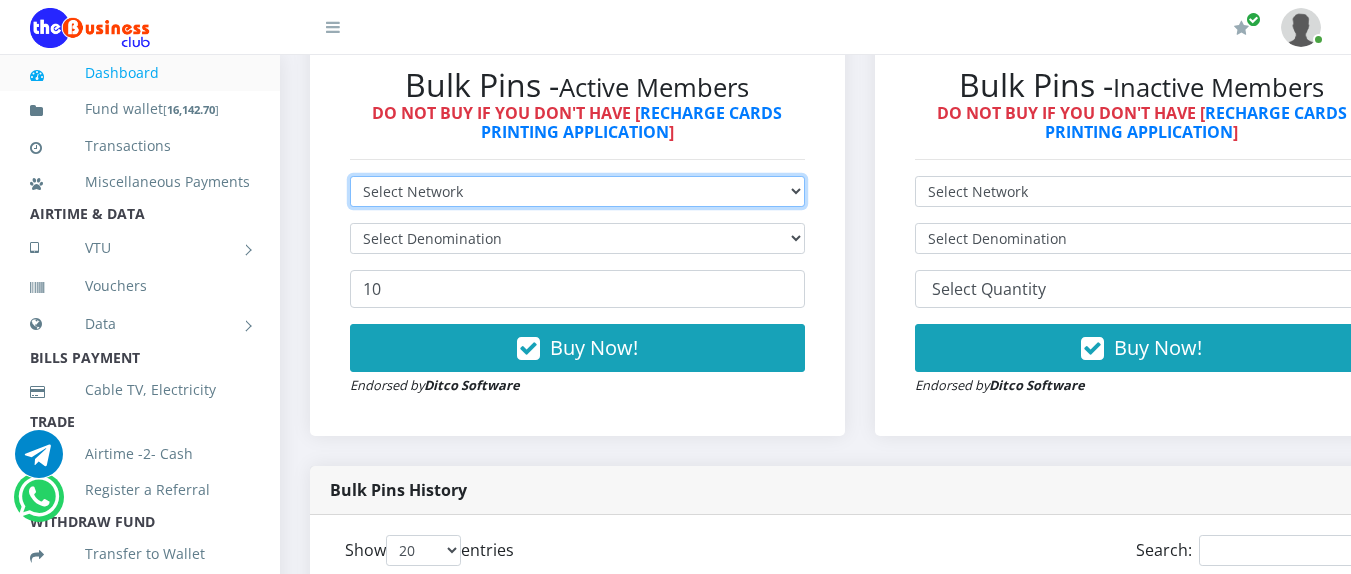 click on "Select Network
MTN
Globacom
9Mobile
Airtel" at bounding box center [577, 191] 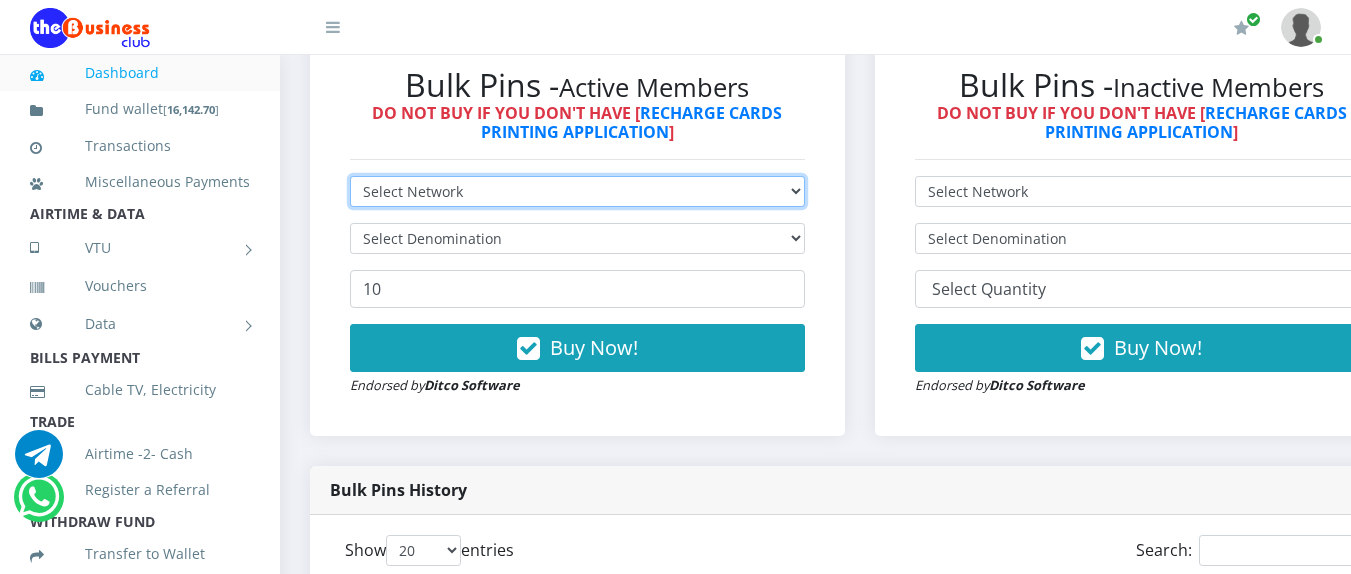 select on "Airtel" 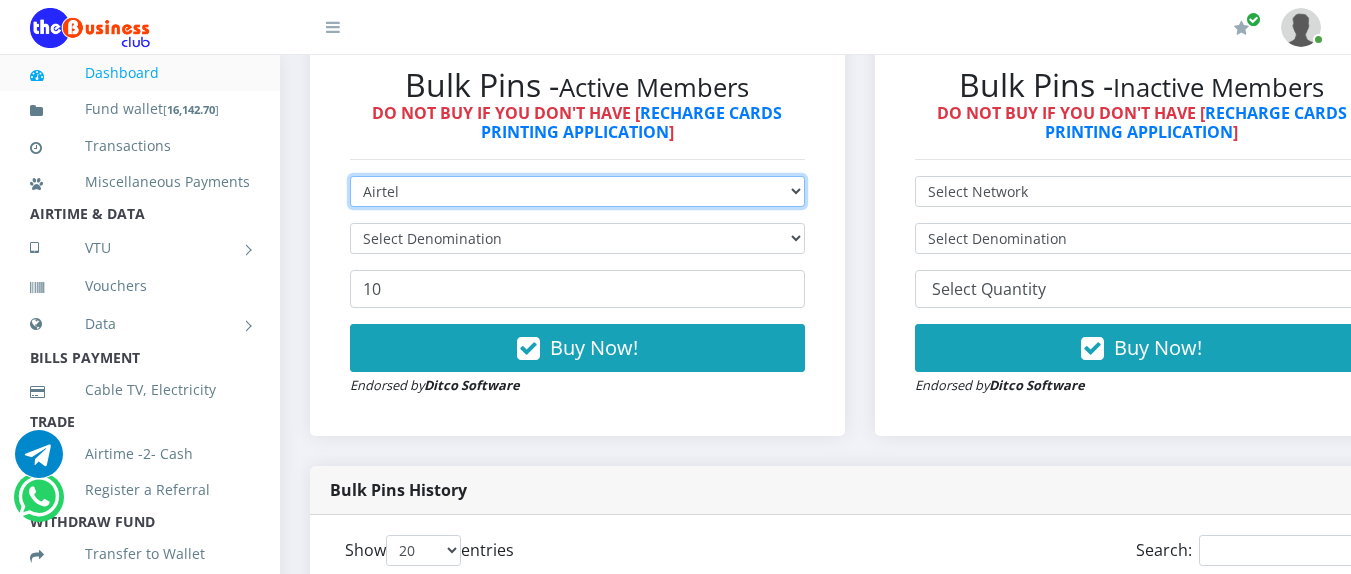 click on "Select Network
MTN
Globacom
9Mobile
Airtel" at bounding box center (577, 191) 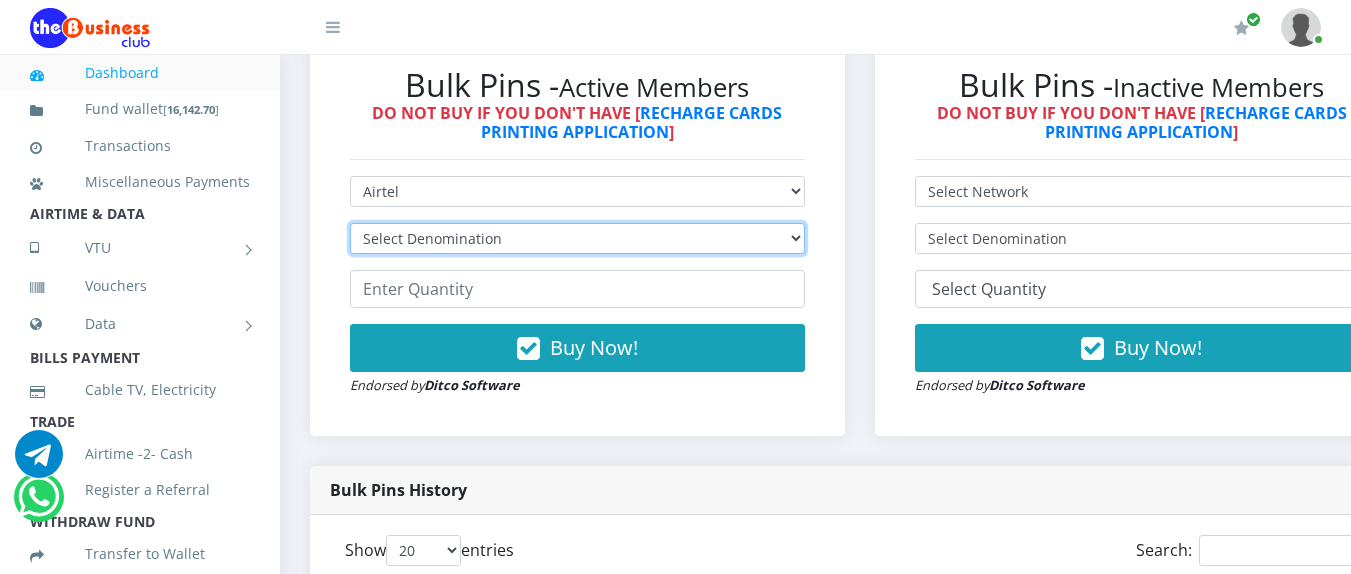 click on "Select Denomination Airtel NGN100 - ₦96.36 Airtel NGN200 - ₦192.72 Airtel NGN500 - ₦481.80 Airtel NGN1000 - ₦963.60" at bounding box center [577, 238] 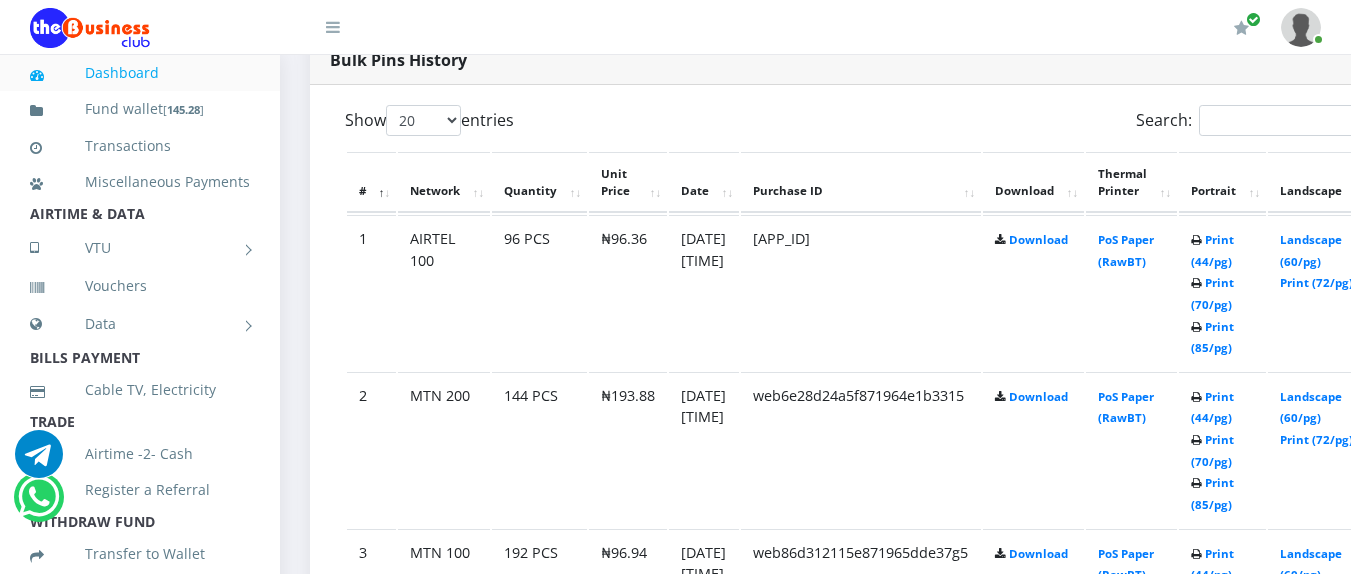 scroll, scrollTop: 1017, scrollLeft: 0, axis: vertical 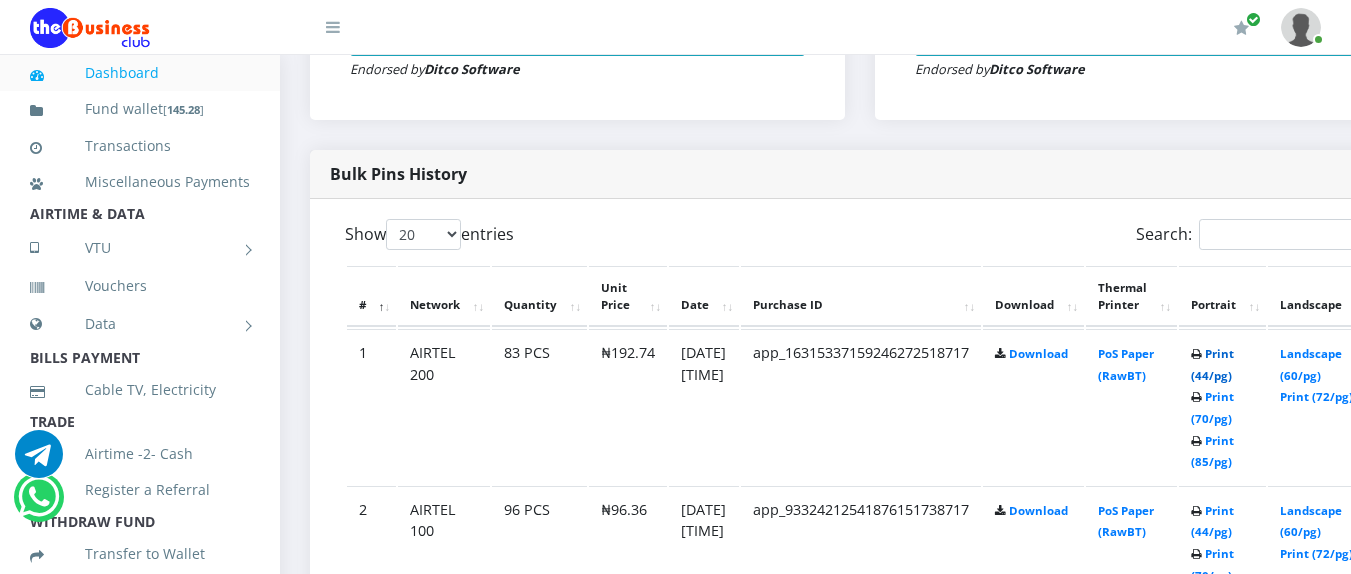 click on "Print (44/pg)" at bounding box center (1212, 364) 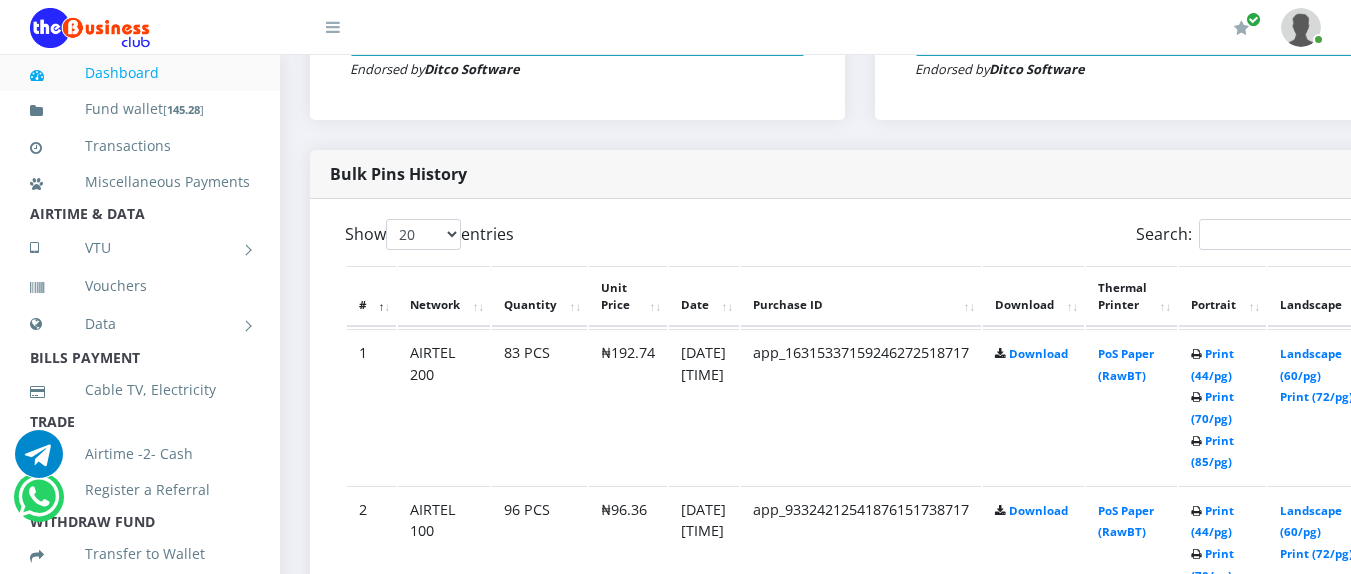 scroll, scrollTop: 0, scrollLeft: 0, axis: both 